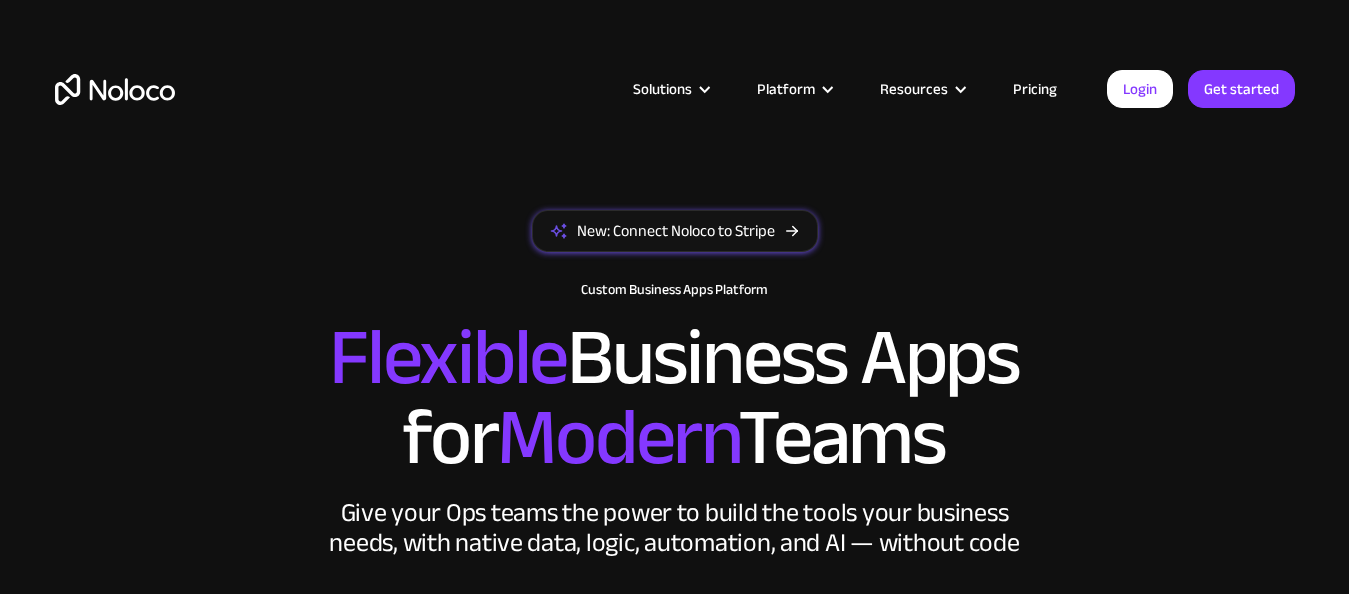 scroll, scrollTop: 0, scrollLeft: 0, axis: both 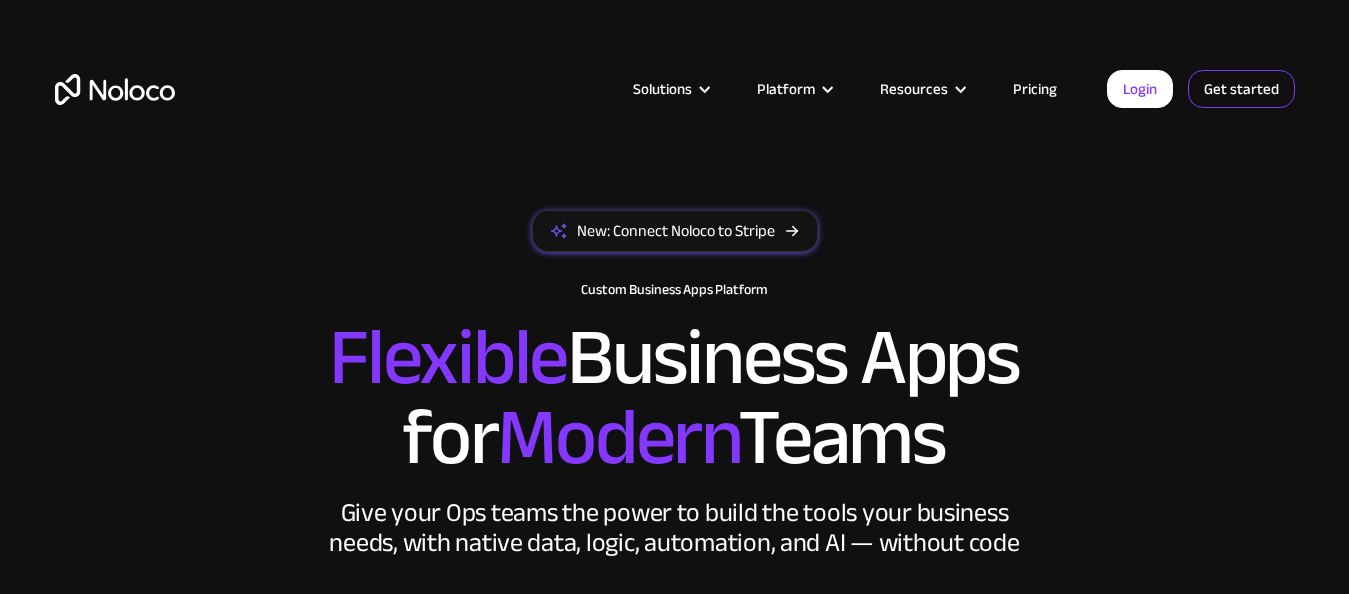 click on "Get started" at bounding box center [1241, 89] 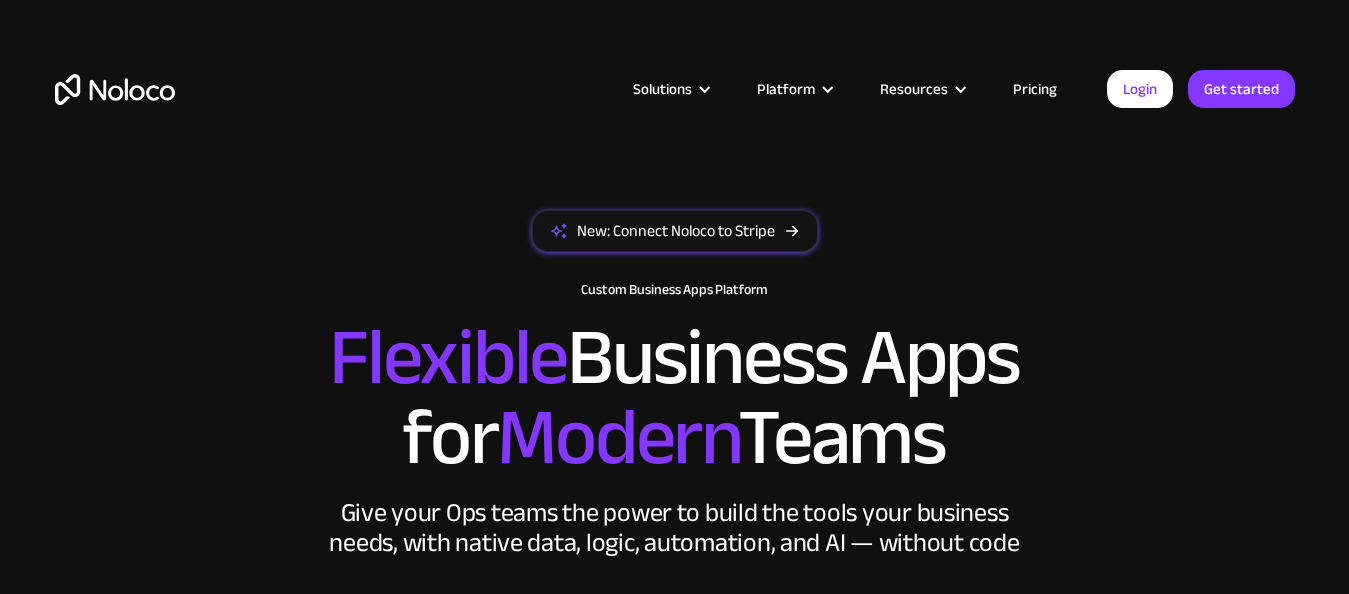 click on "Solutions Use Cases Business Types
Project Management Keep track of customers, users, or leads with  a fully customizable Noloco back office app.
Small & Medium Businesses Build the tools you need, from inventory management  to HR software, tailored to your growing business.
Flexible CRM A custom Noloco CRM that perfectly fits your workflow,  centralizes your data, and enables seamless collaboration. Enterprise Empower your teams to build powerful internal tools without code—fully customizable, secure, and enterprise-ready. Client Portal Empower your customers with self-service  and a fully-branded personalized experience.
Agencies Automate tasks, manage clients,  simplify client onboarding, and scale effortlessly.
Team Intranet Simplify communication, collaboration,  and information sharing within your team. Construction Management Streamline, automate, and optimize construction" at bounding box center (675, 109) 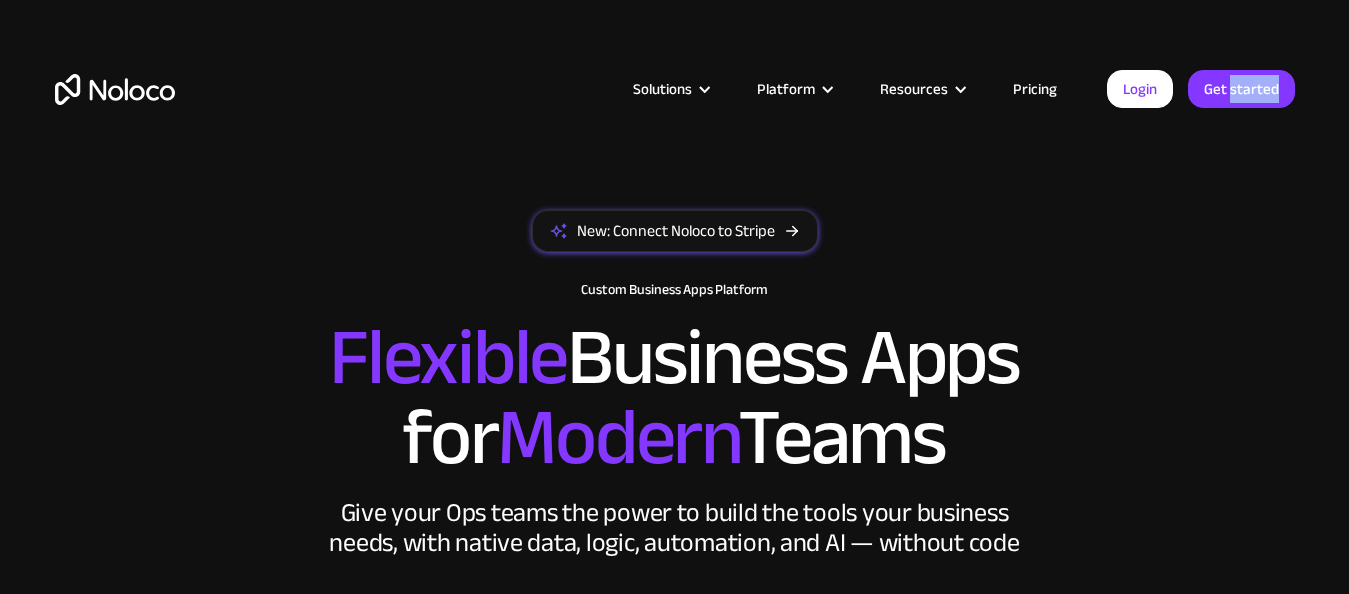 click on "Solutions Use Cases Business Types
Project Management Keep track of customers, users, or leads with  a fully customizable Noloco back office app.
Small & Medium Businesses Build the tools you need, from inventory management  to HR software, tailored to your growing business.
Flexible CRM A custom Noloco CRM that perfectly fits your workflow,  centralizes your data, and enables seamless collaboration. Enterprise Empower your teams to build powerful internal tools without code—fully customizable, secure, and enterprise-ready. Client Portal Empower your customers with self-service  and a fully-branded personalized experience.
Agencies Automate tasks, manage clients,  simplify client onboarding, and scale effortlessly.
Team Intranet Simplify communication, collaboration,  and information sharing within your team. Construction Management Streamline, automate, and optimize construction" at bounding box center (675, 109) 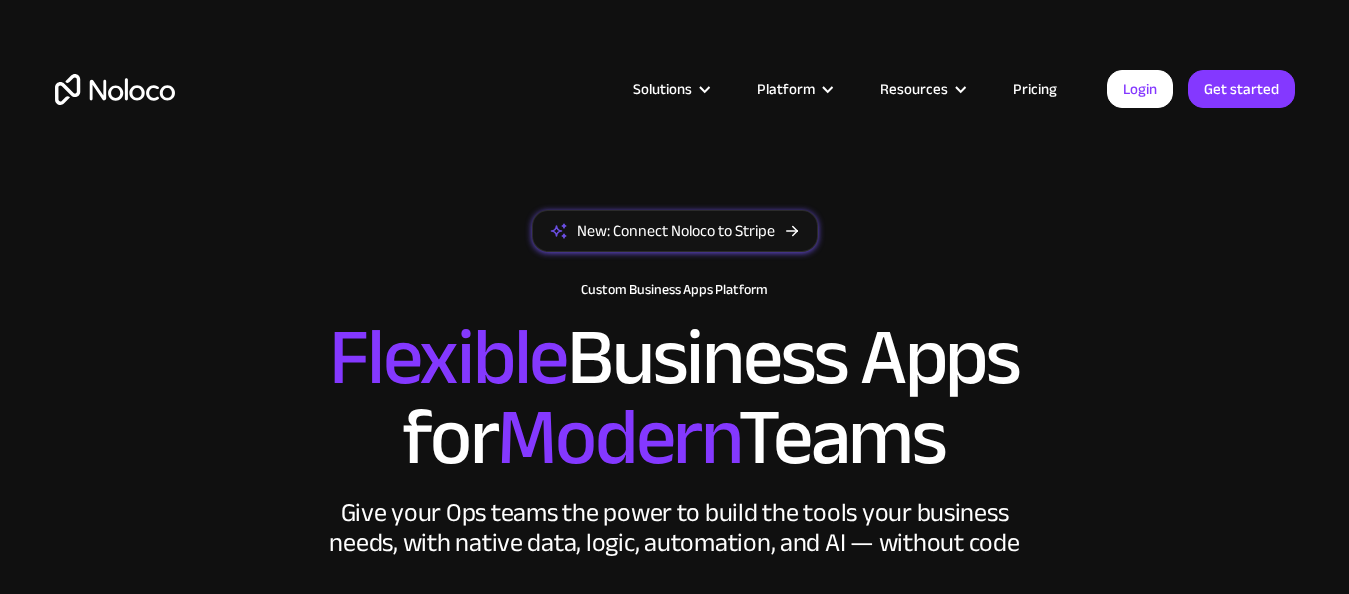 click on "Solutions Use Cases Business Types
Project Management Keep track of customers, users, or leads with  a fully customizable Noloco back office app.
Small & Medium Businesses Build the tools you need, from inventory management  to HR software, tailored to your growing business.
Flexible CRM A custom Noloco CRM that perfectly fits your workflow,  centralizes your data, and enables seamless collaboration. Enterprise Empower your teams to build powerful internal tools without code—fully customizable, secure, and enterprise-ready. Client Portal Empower your customers with self-service  and a fully-branded personalized experience.
Agencies Automate tasks, manage clients,  simplify client onboarding, and scale effortlessly.
Team Intranet Simplify communication, collaboration,  and information sharing within your team. Construction Management Streamline, automate, and optimize construction" at bounding box center (675, 109) 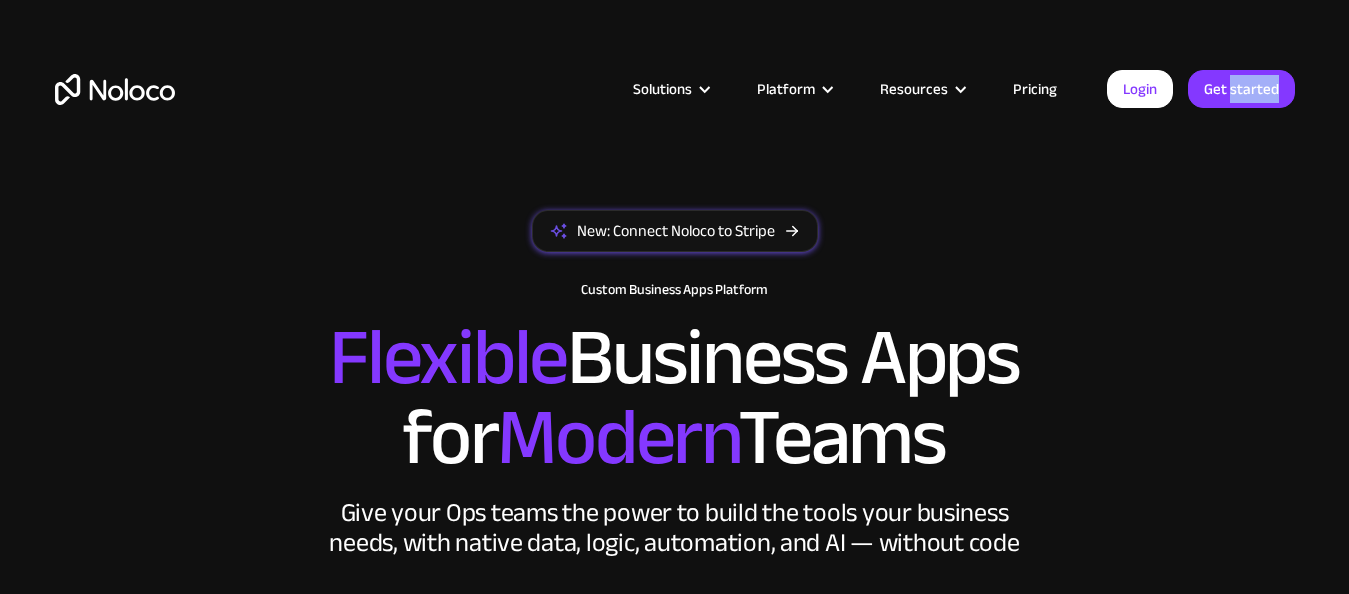 click on "Solutions Use Cases Business Types
Project Management Keep track of customers, users, or leads with  a fully customizable Noloco back office app.
Small & Medium Businesses Build the tools you need, from inventory management  to HR software, tailored to your growing business.
Flexible CRM A custom Noloco CRM that perfectly fits your workflow,  centralizes your data, and enables seamless collaboration. Enterprise Empower your teams to build powerful internal tools without code—fully customizable, secure, and enterprise-ready. Client Portal Empower your customers with self-service  and a fully-branded personalized experience.
Agencies Automate tasks, manage clients,  simplify client onboarding, and scale effortlessly.
Team Intranet Simplify communication, collaboration,  and information sharing within your team. Construction Management Streamline, automate, and optimize construction" at bounding box center [675, 109] 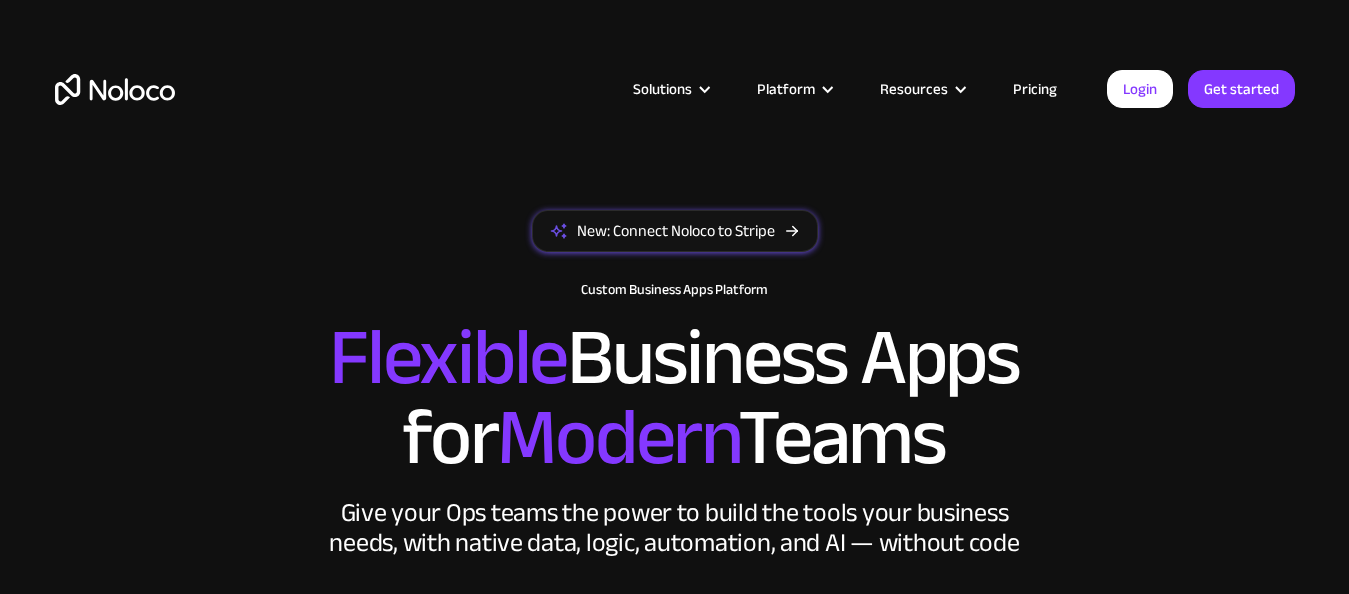 click on "Solutions Use Cases Business Types
Project Management Keep track of customers, users, or leads with  a fully customizable Noloco back office app.
Small & Medium Businesses Build the tools you need, from inventory management  to HR software, tailored to your growing business.
Flexible CRM A custom Noloco CRM that perfectly fits your workflow,  centralizes your data, and enables seamless collaboration. Enterprise Empower your teams to build powerful internal tools without code—fully customizable, secure, and enterprise-ready. Client Portal Empower your customers with self-service  and a fully-branded personalized experience.
Agencies Automate tasks, manage clients,  simplify client onboarding, and scale effortlessly.
Team Intranet Simplify communication, collaboration,  and information sharing within your team. Construction Management Streamline, automate, and optimize construction" at bounding box center [675, 109] 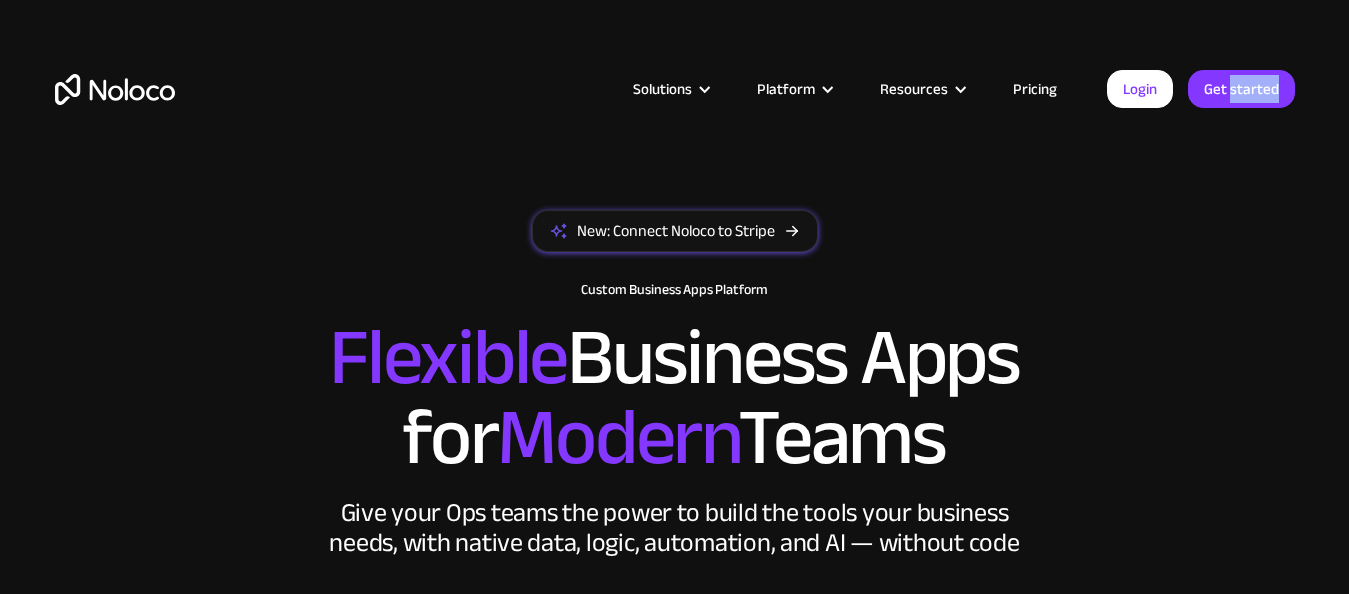 click on "Solutions Use Cases Business Types
Project Management Keep track of customers, users, or leads with  a fully customizable Noloco back office app.
Small & Medium Businesses Build the tools you need, from inventory management  to HR software, tailored to your growing business.
Flexible CRM A custom Noloco CRM that perfectly fits your workflow,  centralizes your data, and enables seamless collaboration. Enterprise Empower your teams to build powerful internal tools without code—fully customizable, secure, and enterprise-ready. Client Portal Empower your customers with self-service  and a fully-branded personalized experience.
Agencies Automate tasks, manage clients,  simplify client onboarding, and scale effortlessly.
Team Intranet Simplify communication, collaboration,  and information sharing within your team. Construction Management Streamline, automate, and optimize construction" at bounding box center (675, 109) 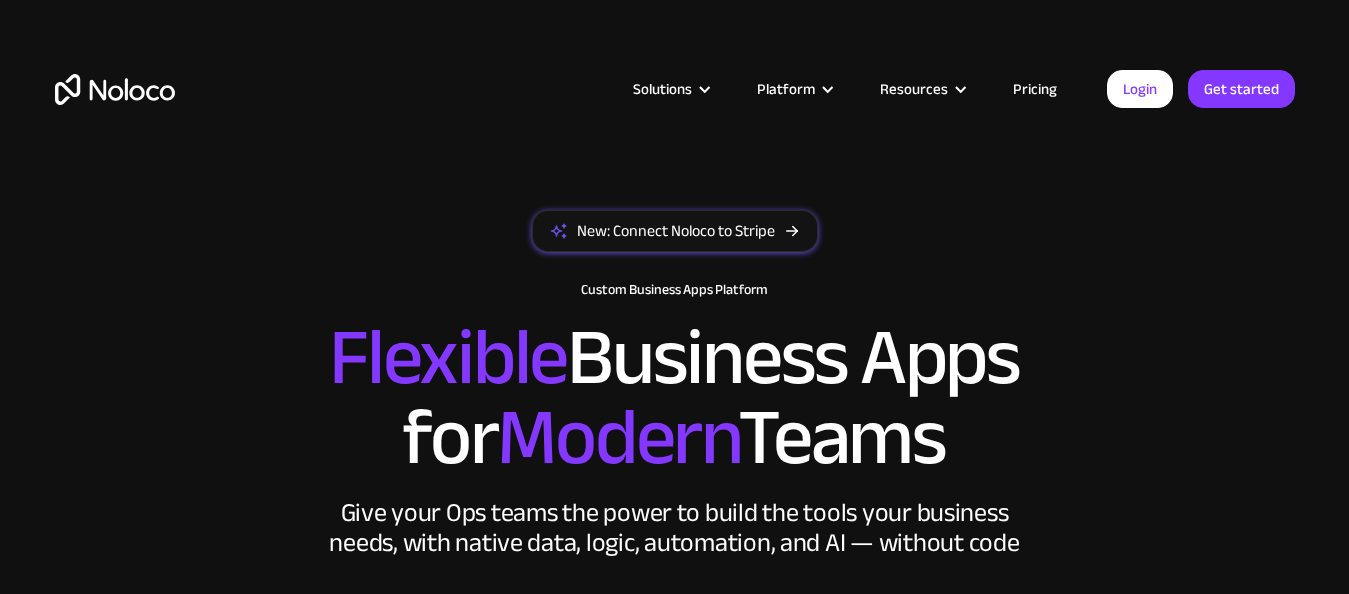 click on "Solutions Use Cases Business Types
Project Management Keep track of customers, users, or leads with  a fully customizable Noloco back office app.
Small & Medium Businesses Build the tools you need, from inventory management  to HR software, tailored to your growing business.
Flexible CRM A custom Noloco CRM that perfectly fits your workflow,  centralizes your data, and enables seamless collaboration. Enterprise Empower your teams to build powerful internal tools without code—fully customizable, secure, and enterprise-ready. Client Portal Empower your customers with self-service  and a fully-branded personalized experience.
Agencies Automate tasks, manage clients,  simplify client onboarding, and scale effortlessly.
Team Intranet Simplify communication, collaboration,  and information sharing within your team. Construction Management Streamline, automate, and optimize construction" at bounding box center (675, 109) 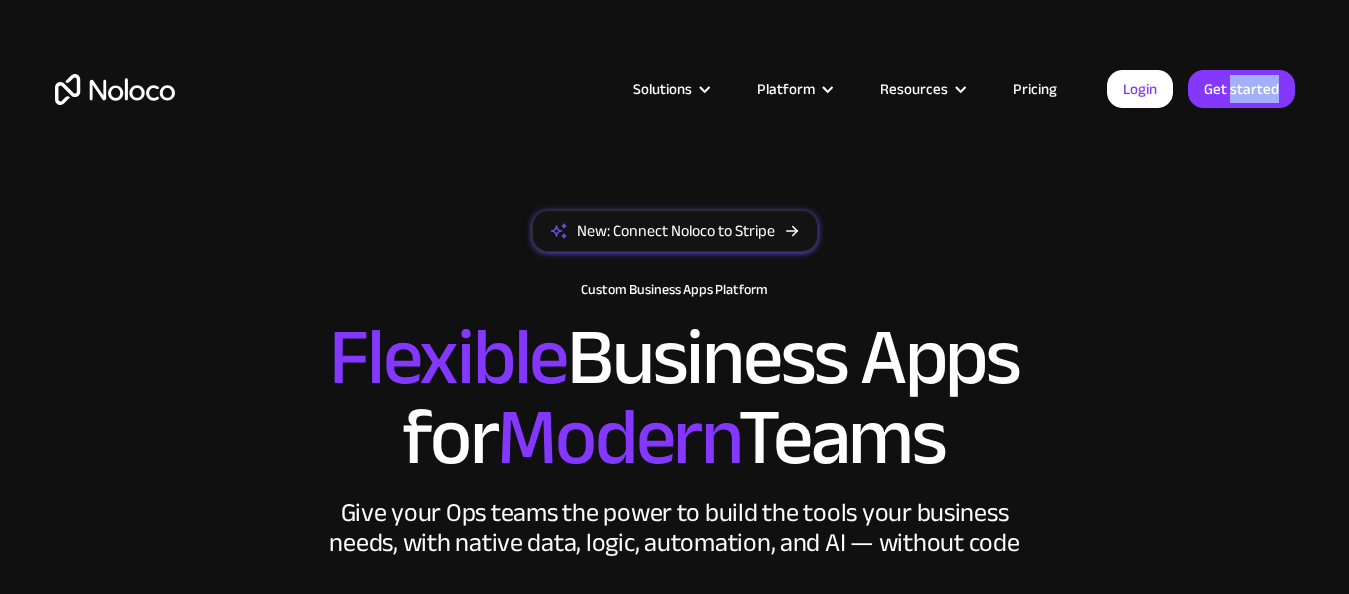 click on "Solutions Use Cases Business Types
Project Management Keep track of customers, users, or leads with  a fully customizable Noloco back office app.
Small & Medium Businesses Build the tools you need, from inventory management  to HR software, tailored to your growing business.
Flexible CRM A custom Noloco CRM that perfectly fits your workflow,  centralizes your data, and enables seamless collaboration. Enterprise Empower your teams to build powerful internal tools without code—fully customizable, secure, and enterprise-ready. Client Portal Empower your customers with self-service  and a fully-branded personalized experience.
Agencies Automate tasks, manage clients,  simplify client onboarding, and scale effortlessly.
Team Intranet Simplify communication, collaboration,  and information sharing within your team. Construction Management Streamline, automate, and optimize construction" at bounding box center [675, 109] 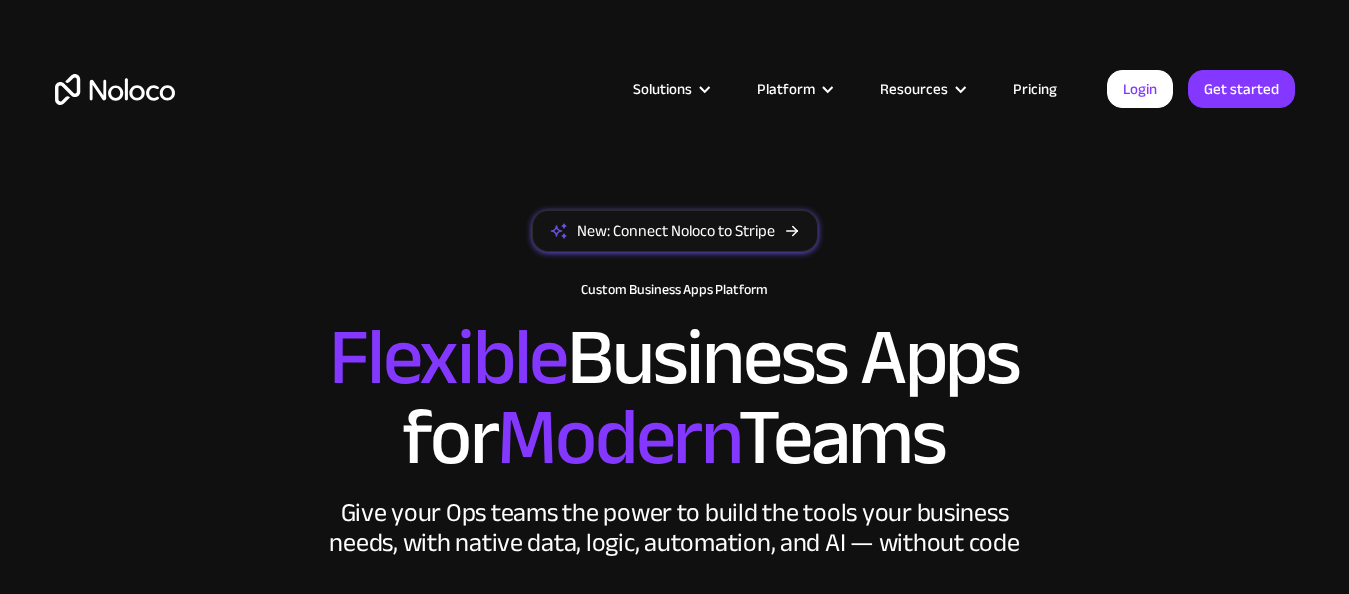 click on "Solutions Use Cases Business Types
Project Management Keep track of customers, users, or leads with  a fully customizable Noloco back office app.
Small & Medium Businesses Build the tools you need, from inventory management  to HR software, tailored to your growing business.
Flexible CRM A custom Noloco CRM that perfectly fits your workflow,  centralizes your data, and enables seamless collaboration. Enterprise Empower your teams to build powerful internal tools without code—fully customizable, secure, and enterprise-ready. Client Portal Empower your customers with self-service  and a fully-branded personalized experience.
Agencies Automate tasks, manage clients,  simplify client onboarding, and scale effortlessly.
Team Intranet Simplify communication, collaboration,  and information sharing within your team. Construction Management Streamline, automate, and optimize construction" at bounding box center [675, 109] 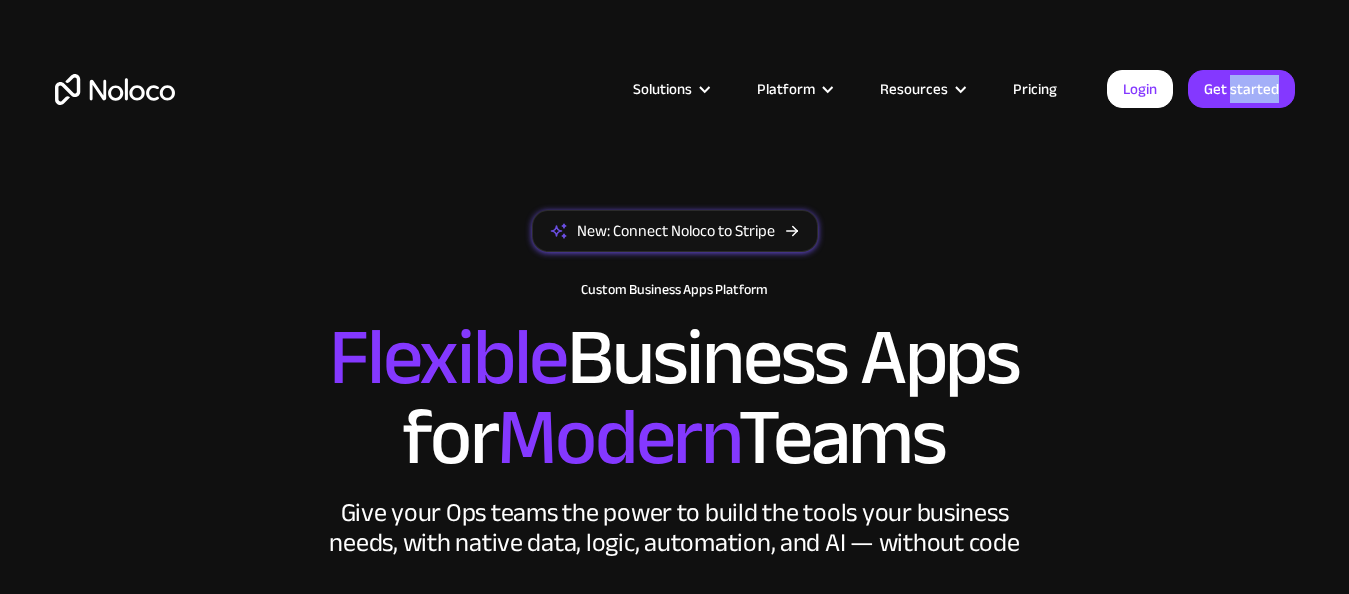click on "Solutions Use Cases Business Types
Project Management Keep track of customers, users, or leads with  a fully customizable Noloco back office app.
Small & Medium Businesses Build the tools you need, from inventory management  to HR software, tailored to your growing business.
Flexible CRM A custom Noloco CRM that perfectly fits your workflow,  centralizes your data, and enables seamless collaboration. Enterprise Empower your teams to build powerful internal tools without code—fully customizable, secure, and enterprise-ready. Client Portal Empower your customers with self-service  and a fully-branded personalized experience.
Agencies Automate tasks, manage clients,  simplify client onboarding, and scale effortlessly.
Team Intranet Simplify communication, collaboration,  and information sharing within your team. Construction Management Streamline, automate, and optimize construction" at bounding box center [675, 109] 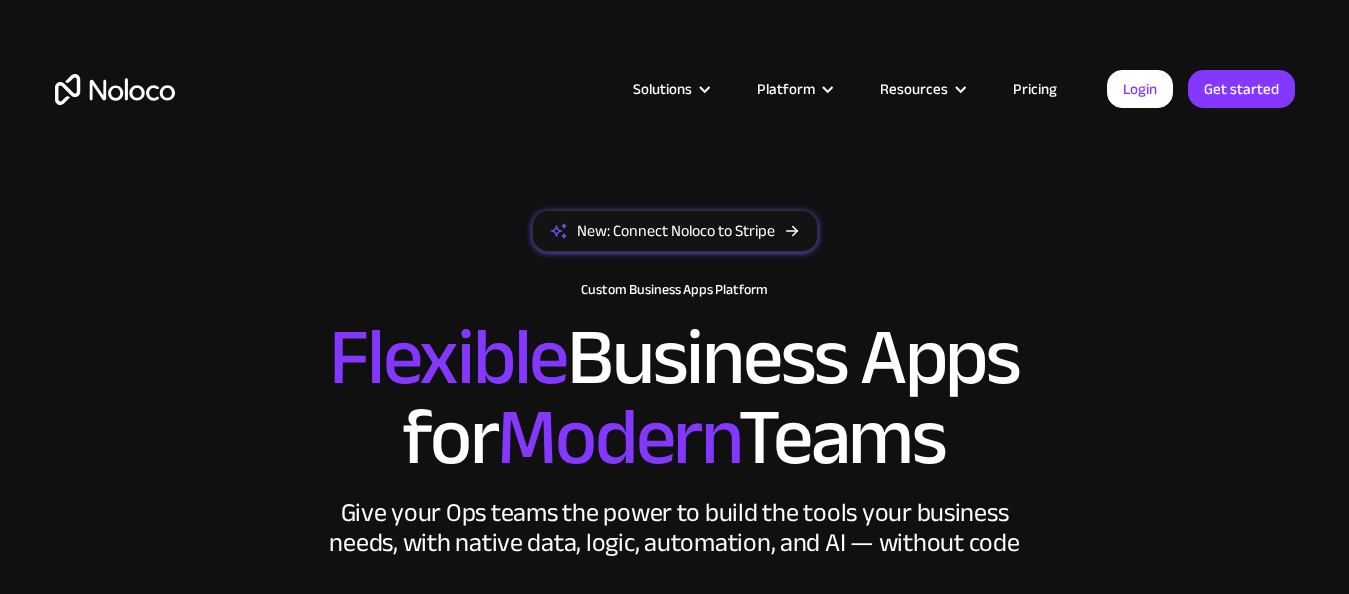 click on "Solutions Use Cases Business Types
Project Management Keep track of customers, users, or leads with  a fully customizable Noloco back office app.
Small & Medium Businesses Build the tools you need, from inventory management  to HR software, tailored to your growing business.
Flexible CRM A custom Noloco CRM that perfectly fits your workflow,  centralizes your data, and enables seamless collaboration. Enterprise Empower your teams to build powerful internal tools without code—fully customizable, secure, and enterprise-ready. Client Portal Empower your customers with self-service  and a fully-branded personalized experience.
Agencies Automate tasks, manage clients,  simplify client onboarding, and scale effortlessly.
Team Intranet Simplify communication, collaboration,  and information sharing within your team. Construction Management Streamline, automate, and optimize construction" at bounding box center [675, 109] 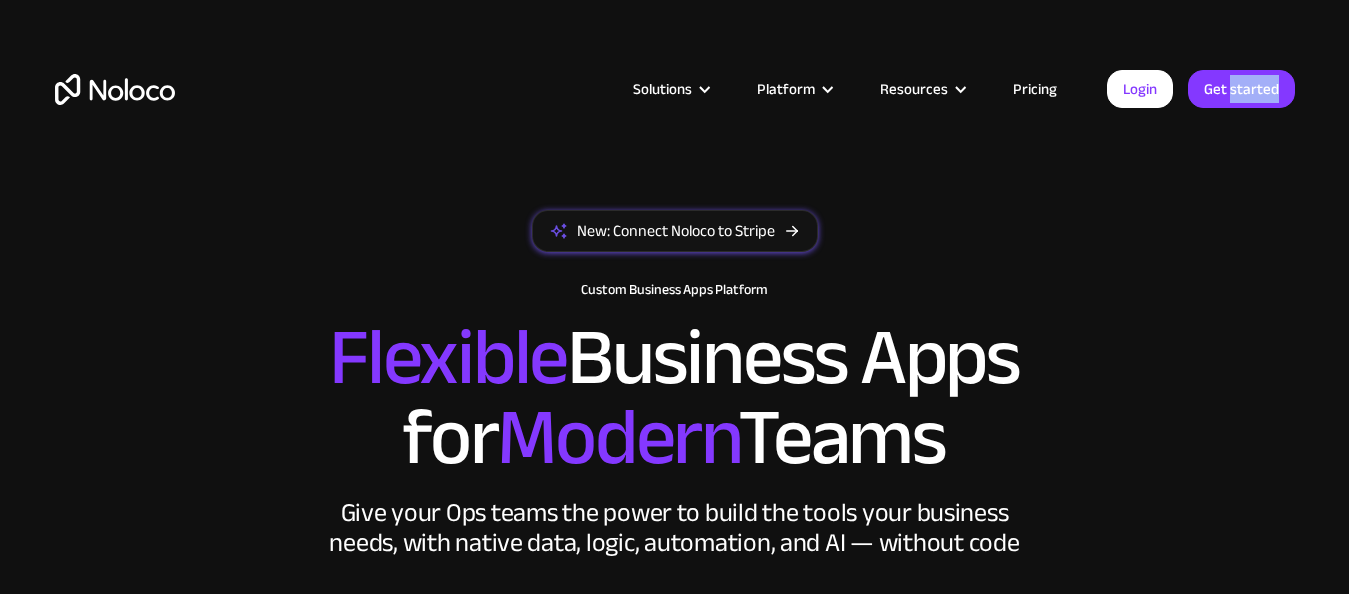 click on "Solutions Use Cases Business Types
Project Management Keep track of customers, users, or leads with  a fully customizable Noloco back office app.
Small & Medium Businesses Build the tools you need, from inventory management  to HR software, tailored to your growing business.
Flexible CRM A custom Noloco CRM that perfectly fits your workflow,  centralizes your data, and enables seamless collaboration. Enterprise Empower your teams to build powerful internal tools without code—fully customizable, secure, and enterprise-ready. Client Portal Empower your customers with self-service  and a fully-branded personalized experience.
Agencies Automate tasks, manage clients,  simplify client onboarding, and scale effortlessly.
Team Intranet Simplify communication, collaboration,  and information sharing within your team. Construction Management Streamline, automate, and optimize construction" at bounding box center (675, 109) 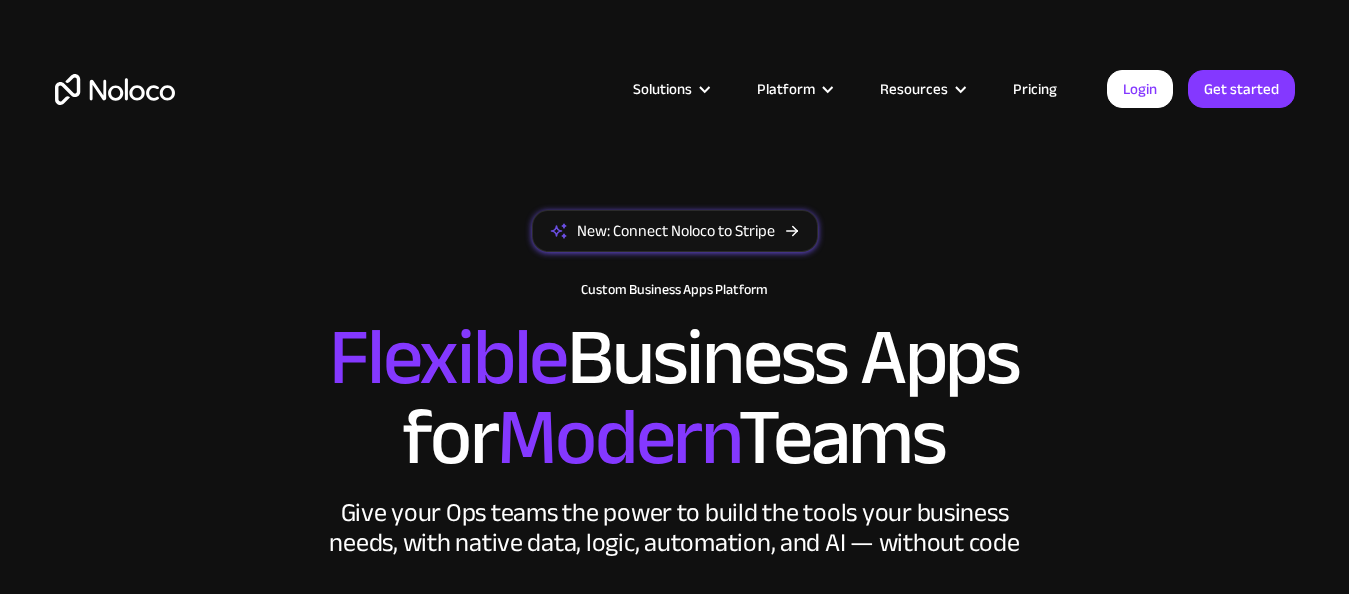 click on "Solutions Use Cases Business Types
Project Management Keep track of customers, users, or leads with  a fully customizable Noloco back office app.
Small & Medium Businesses Build the tools you need, from inventory management  to HR software, tailored to your growing business.
Flexible CRM A custom Noloco CRM that perfectly fits your workflow,  centralizes your data, and enables seamless collaboration. Enterprise Empower your teams to build powerful internal tools without code—fully customizable, secure, and enterprise-ready. Client Portal Empower your customers with self-service  and a fully-branded personalized experience.
Agencies Automate tasks, manage clients,  simplify client onboarding, and scale effortlessly.
Team Intranet Simplify communication, collaboration,  and information sharing within your team. Construction Management Streamline, automate, and optimize construction" at bounding box center [675, 109] 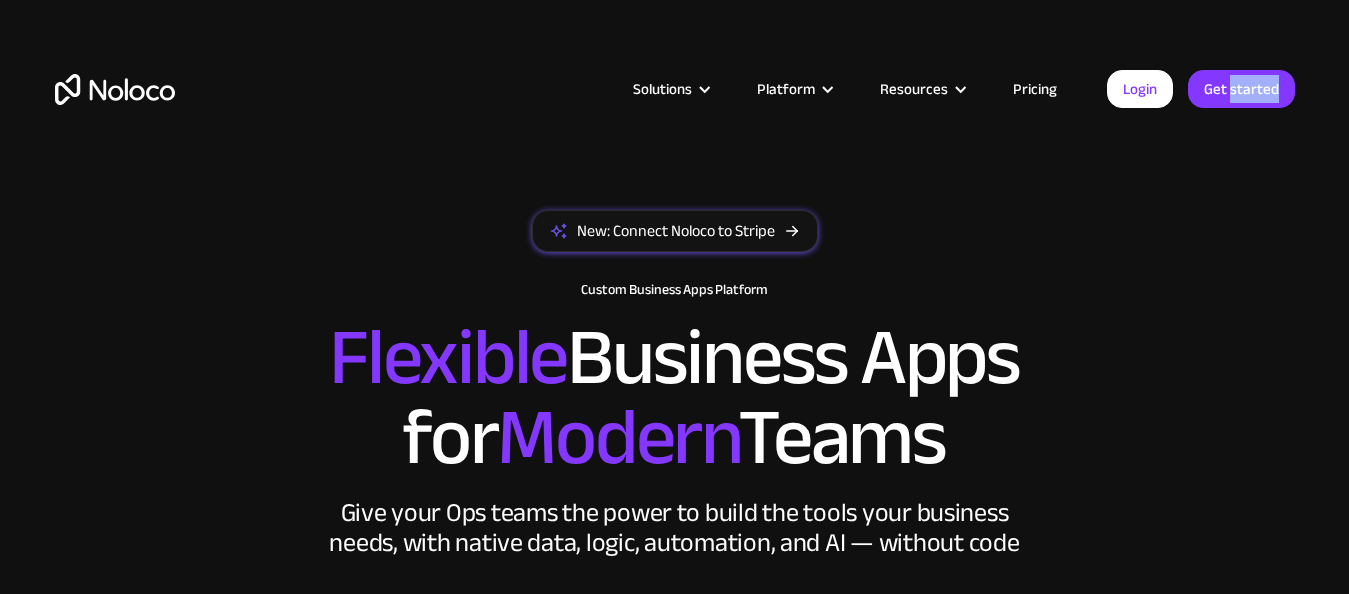 click on "Solutions Use Cases Business Types
Project Management Keep track of customers, users, or leads with  a fully customizable Noloco back office app.
Small & Medium Businesses Build the tools you need, from inventory management  to HR software, tailored to your growing business.
Flexible CRM A custom Noloco CRM that perfectly fits your workflow,  centralizes your data, and enables seamless collaboration. Enterprise Empower your teams to build powerful internal tools without code—fully customizable, secure, and enterprise-ready. Client Portal Empower your customers with self-service  and a fully-branded personalized experience.
Agencies Automate tasks, manage clients,  simplify client onboarding, and scale effortlessly.
Team Intranet Simplify communication, collaboration,  and information sharing within your team. Construction Management Streamline, automate, and optimize construction" at bounding box center (675, 109) 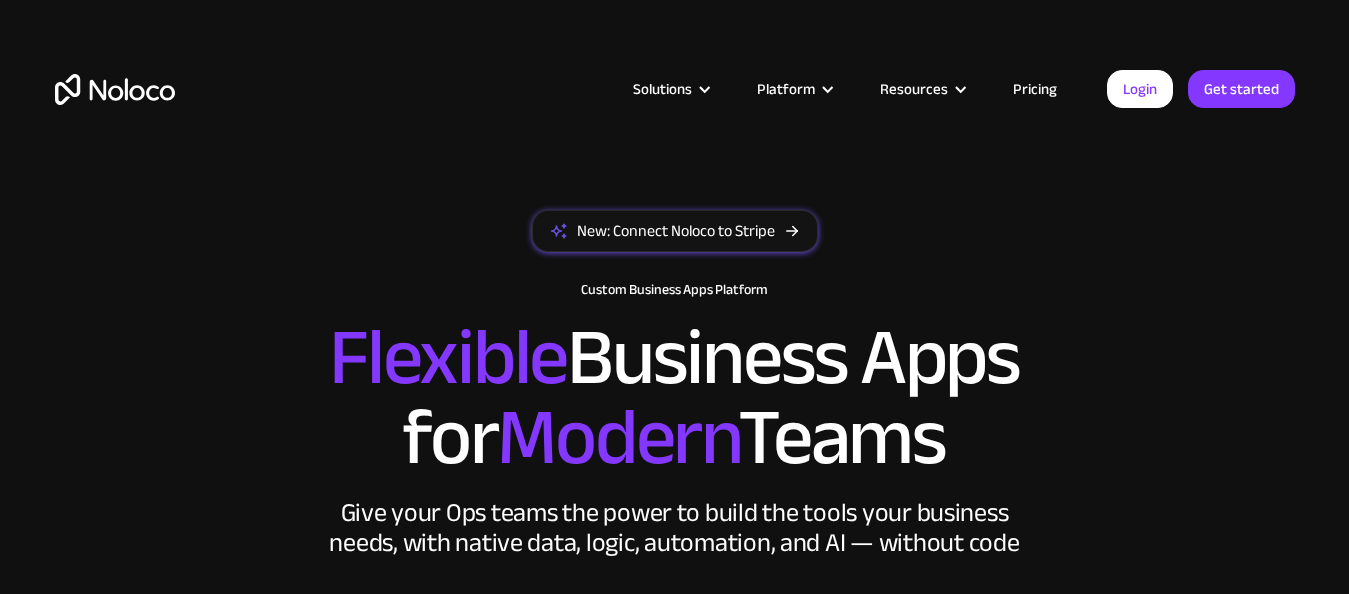 click on "Solutions Use Cases Business Types
Project Management Keep track of customers, users, or leads with  a fully customizable Noloco back office app.
Small & Medium Businesses Build the tools you need, from inventory management  to HR software, tailored to your growing business.
Flexible CRM A custom Noloco CRM that perfectly fits your workflow,  centralizes your data, and enables seamless collaboration. Enterprise Empower your teams to build powerful internal tools without code—fully customizable, secure, and enterprise-ready. Client Portal Empower your customers with self-service  and a fully-branded personalized experience.
Agencies Automate tasks, manage clients,  simplify client onboarding, and scale effortlessly.
Team Intranet Simplify communication, collaboration,  and information sharing within your team. Construction Management Streamline, automate, and optimize construction" at bounding box center [675, 109] 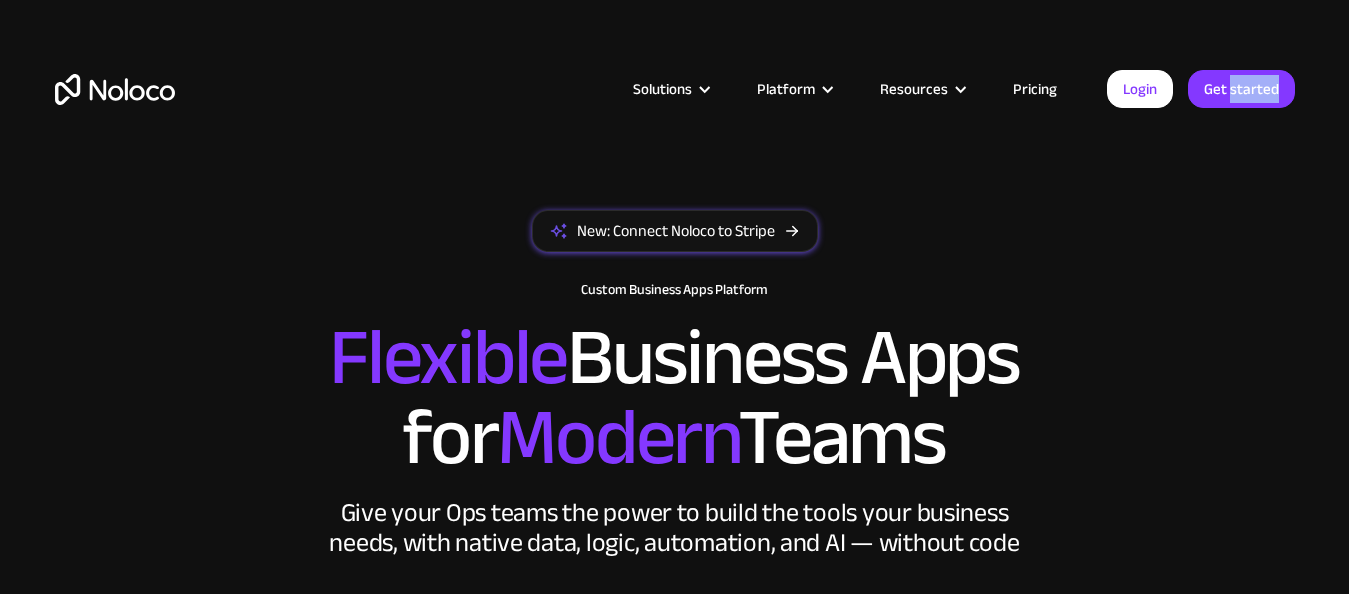 click on "Solutions Use Cases Business Types
Project Management Keep track of customers, users, or leads with  a fully customizable Noloco back office app.
Small & Medium Businesses Build the tools you need, from inventory management  to HR software, tailored to your growing business.
Flexible CRM A custom Noloco CRM that perfectly fits your workflow,  centralizes your data, and enables seamless collaboration. Enterprise Empower your teams to build powerful internal tools without code—fully customizable, secure, and enterprise-ready. Client Portal Empower your customers with self-service  and a fully-branded personalized experience.
Agencies Automate tasks, manage clients,  simplify client onboarding, and scale effortlessly.
Team Intranet Simplify communication, collaboration,  and information sharing within your team. Construction Management Streamline, automate, and optimize construction" at bounding box center (675, 109) 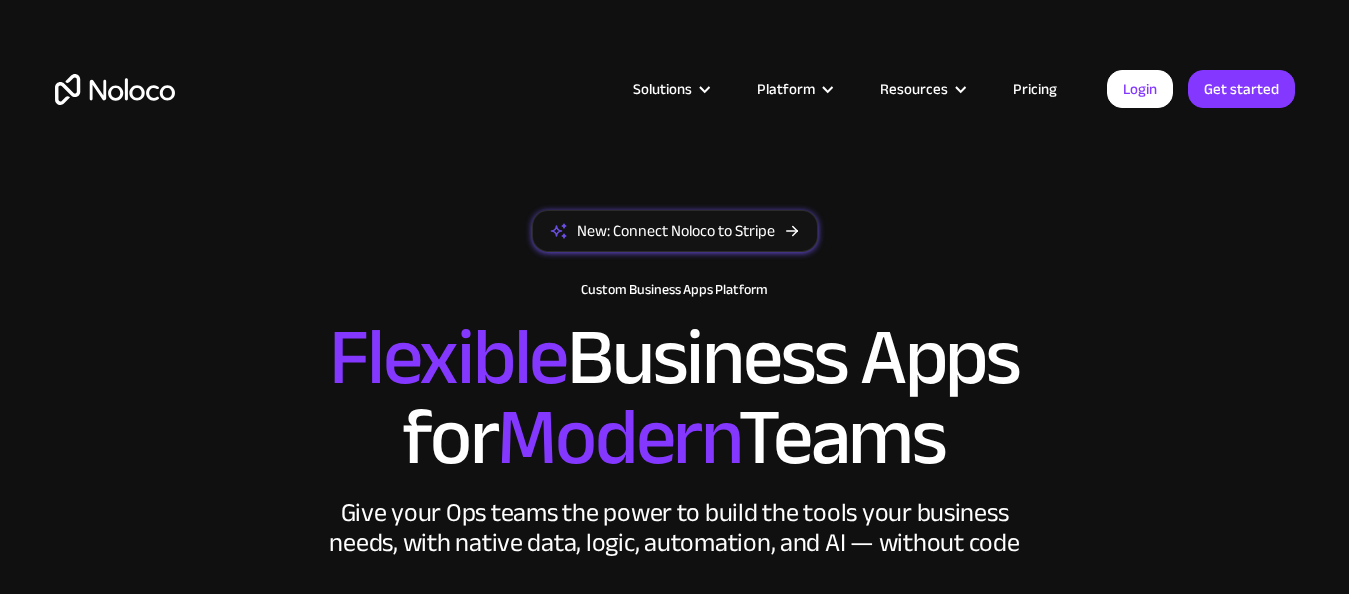 click on "Solutions Use Cases Business Types
Project Management Keep track of customers, users, or leads with  a fully customizable Noloco back office app.
Small & Medium Businesses Build the tools you need, from inventory management  to HR software, tailored to your growing business.
Flexible CRM A custom Noloco CRM that perfectly fits your workflow,  centralizes your data, and enables seamless collaboration. Enterprise Empower your teams to build powerful internal tools without code—fully customizable, secure, and enterprise-ready. Client Portal Empower your customers with self-service  and a fully-branded personalized experience.
Agencies Automate tasks, manage clients,  simplify client onboarding, and scale effortlessly.
Team Intranet Simplify communication, collaboration,  and information sharing within your team. Construction Management Streamline, automate, and optimize construction" at bounding box center (675, 109) 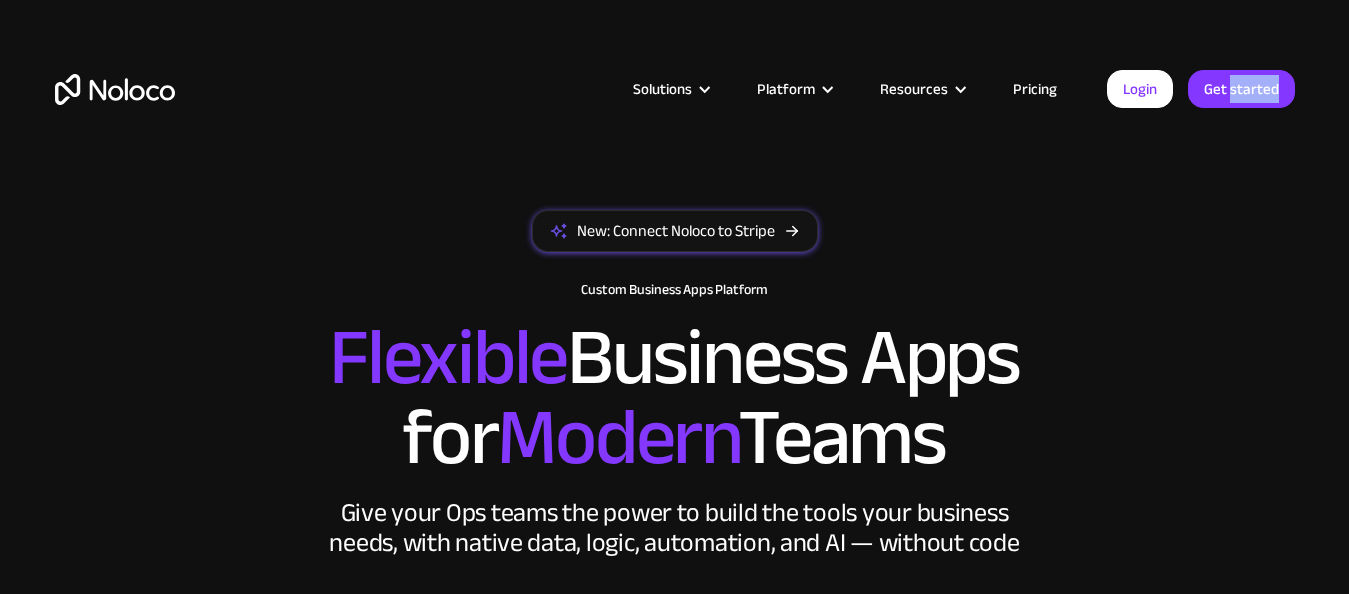 click on "Solutions Use Cases Business Types
Project Management Keep track of customers, users, or leads with  a fully customizable Noloco back office app.
Small & Medium Businesses Build the tools you need, from inventory management  to HR software, tailored to your growing business.
Flexible CRM A custom Noloco CRM that perfectly fits your workflow,  centralizes your data, and enables seamless collaboration. Enterprise Empower your teams to build powerful internal tools without code—fully customizable, secure, and enterprise-ready. Client Portal Empower your customers with self-service  and a fully-branded personalized experience.
Agencies Automate tasks, manage clients,  simplify client onboarding, and scale effortlessly.
Team Intranet Simplify communication, collaboration,  and information sharing within your team. Construction Management Streamline, automate, and optimize construction" at bounding box center [675, 109] 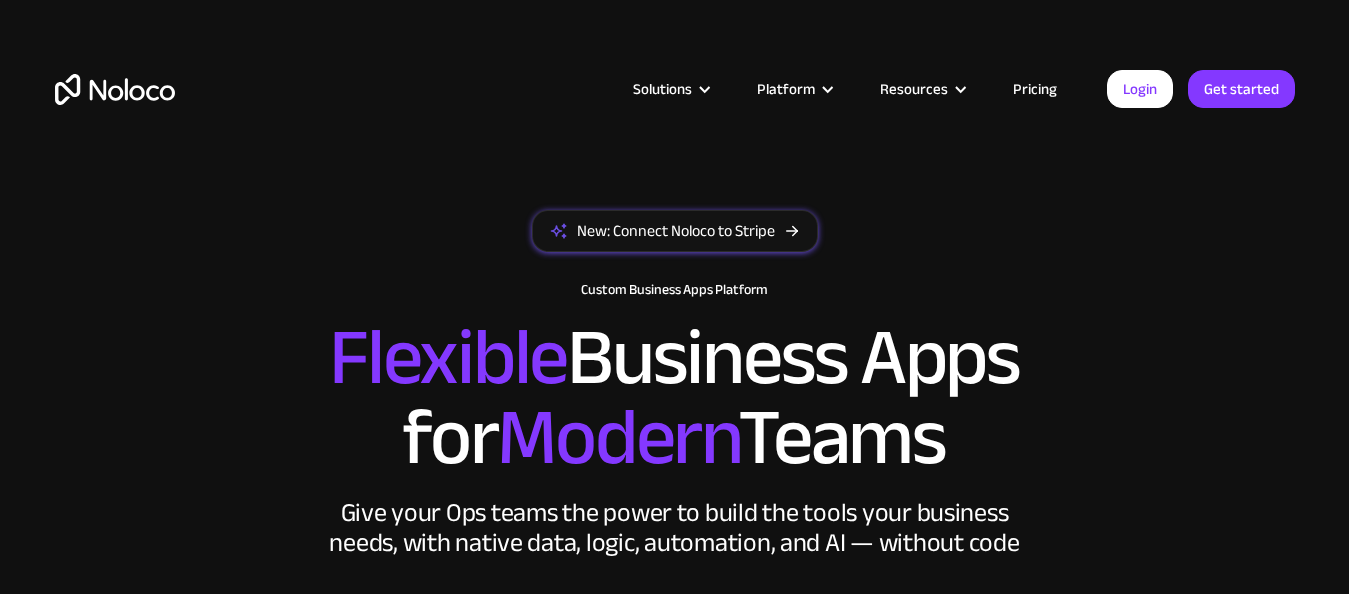 click on "Solutions Use Cases Business Types
Project Management Keep track of customers, users, or leads with  a fully customizable Noloco back office app.
Small & Medium Businesses Build the tools you need, from inventory management  to HR software, tailored to your growing business.
Flexible CRM A custom Noloco CRM that perfectly fits your workflow,  centralizes your data, and enables seamless collaboration. Enterprise Empower your teams to build powerful internal tools without code—fully customizable, secure, and enterprise-ready. Client Portal Empower your customers with self-service  and a fully-branded personalized experience.
Agencies Automate tasks, manage clients,  simplify client onboarding, and scale effortlessly.
Team Intranet Simplify communication, collaboration,  and information sharing within your team. Construction Management Streamline, automate, and optimize construction" at bounding box center (675, 109) 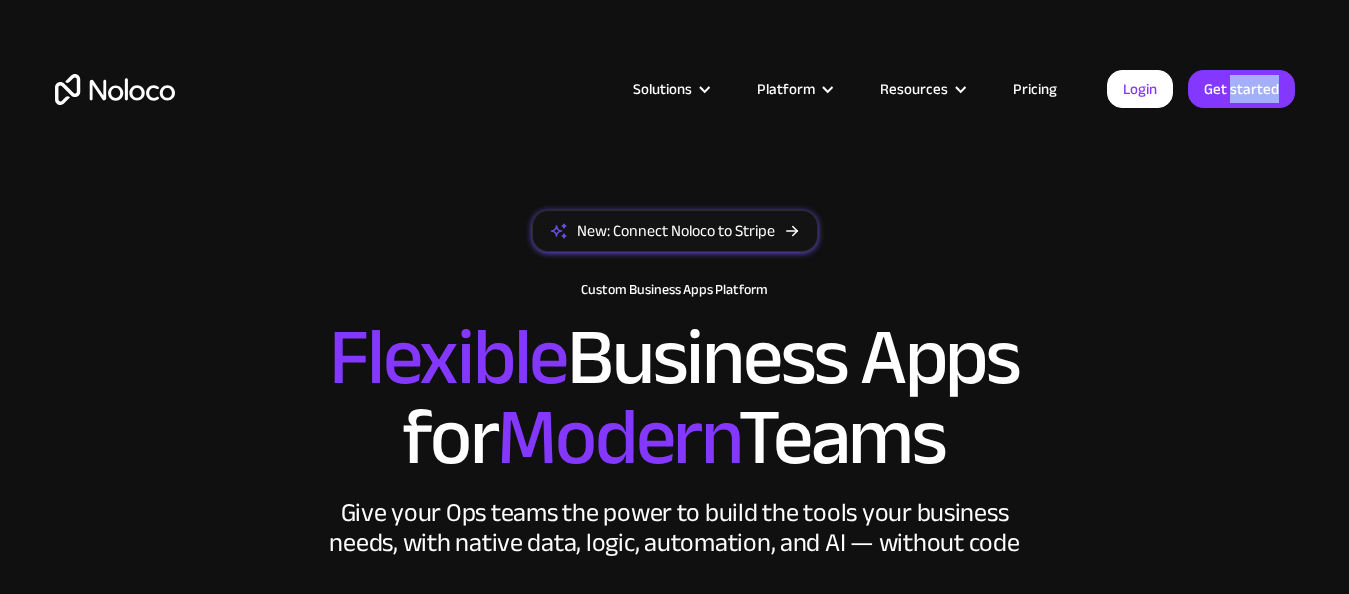 click on "Solutions Use Cases Business Types
Project Management Keep track of customers, users, or leads with  a fully customizable Noloco back office app.
Small & Medium Businesses Build the tools you need, from inventory management  to HR software, tailored to your growing business.
Flexible CRM A custom Noloco CRM that perfectly fits your workflow,  centralizes your data, and enables seamless collaboration. Enterprise Empower your teams to build powerful internal tools without code—fully customizable, secure, and enterprise-ready. Client Portal Empower your customers with self-service  and a fully-branded personalized experience.
Agencies Automate tasks, manage clients,  simplify client onboarding, and scale effortlessly.
Team Intranet Simplify communication, collaboration,  and information sharing within your team. Construction Management Streamline, automate, and optimize construction" at bounding box center [675, 109] 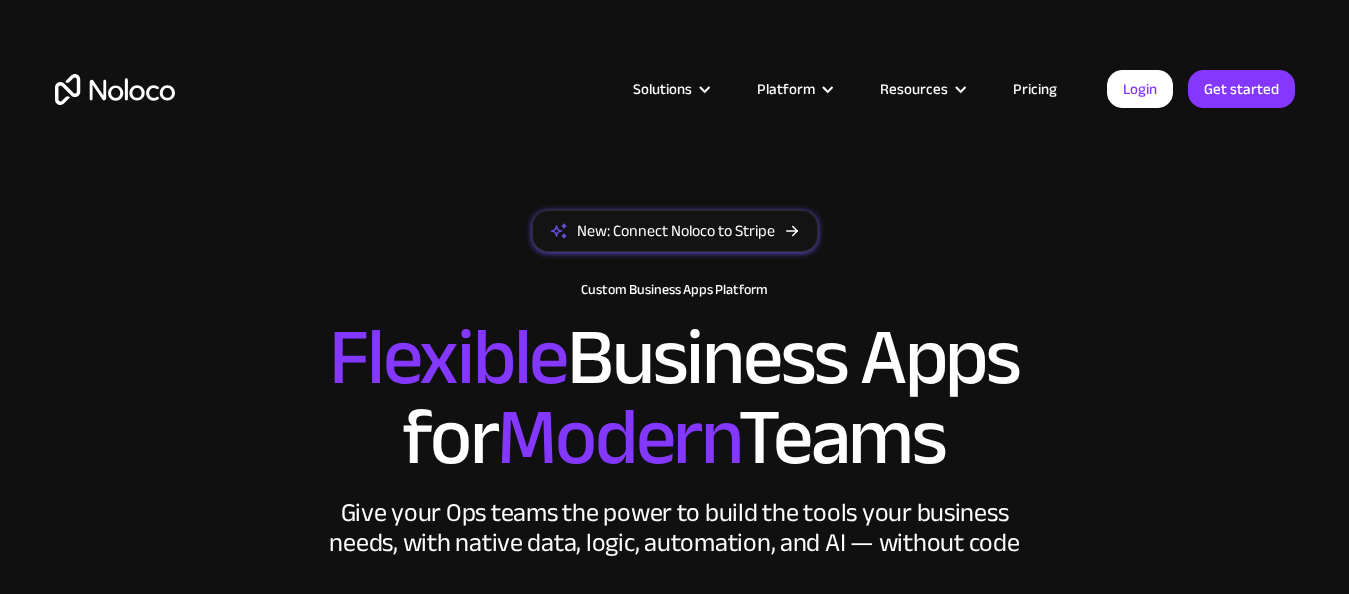 click on "Solutions Use Cases Business Types
Project Management Keep track of customers, users, or leads with  a fully customizable Noloco back office app.
Small & Medium Businesses Build the tools you need, from inventory management  to HR software, tailored to your growing business.
Flexible CRM A custom Noloco CRM that perfectly fits your workflow,  centralizes your data, and enables seamless collaboration. Enterprise Empower your teams to build powerful internal tools without code—fully customizable, secure, and enterprise-ready. Client Portal Empower your customers with self-service  and a fully-branded personalized experience.
Agencies Automate tasks, manage clients,  simplify client onboarding, and scale effortlessly.
Team Intranet Simplify communication, collaboration,  and information sharing within your team. Construction Management Streamline, automate, and optimize construction" at bounding box center [675, 109] 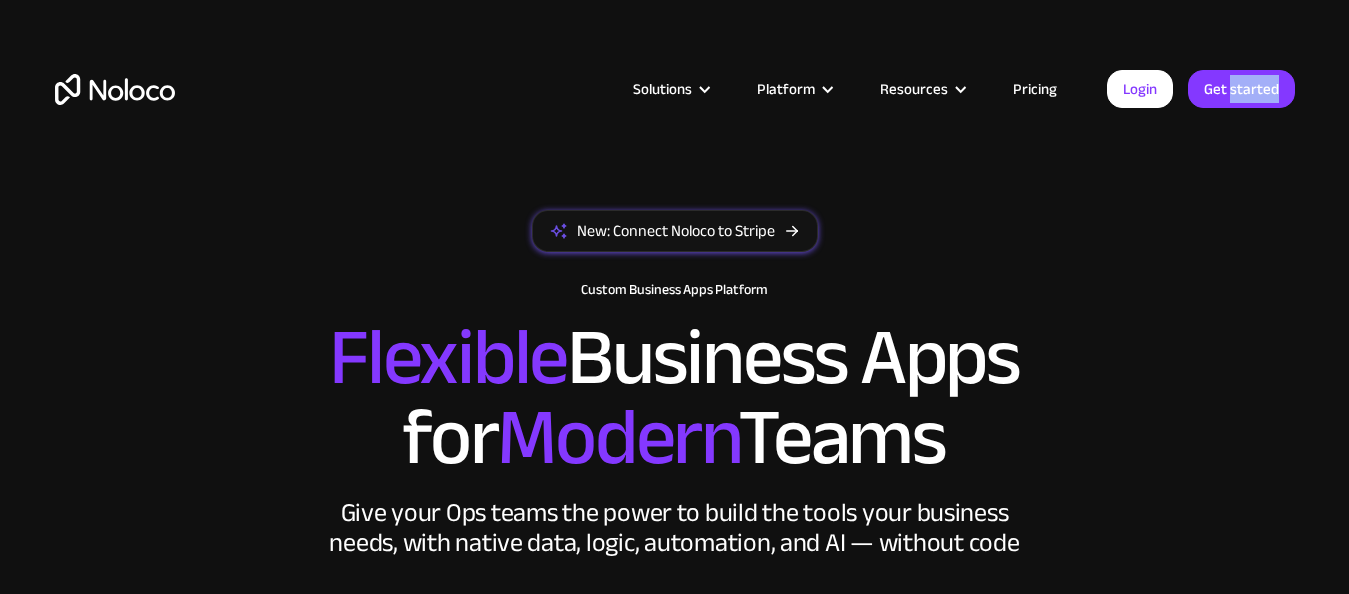 click on "Solutions Use Cases Business Types
Project Management Keep track of customers, users, or leads with  a fully customizable Noloco back office app.
Small & Medium Businesses Build the tools you need, from inventory management  to HR software, tailored to your growing business.
Flexible CRM A custom Noloco CRM that perfectly fits your workflow,  centralizes your data, and enables seamless collaboration. Enterprise Empower your teams to build powerful internal tools without code—fully customizable, secure, and enterprise-ready. Client Portal Empower your customers with self-service  and a fully-branded personalized experience.
Agencies Automate tasks, manage clients,  simplify client onboarding, and scale effortlessly.
Team Intranet Simplify communication, collaboration,  and information sharing within your team. Construction Management Streamline, automate, and optimize construction" at bounding box center [675, 109] 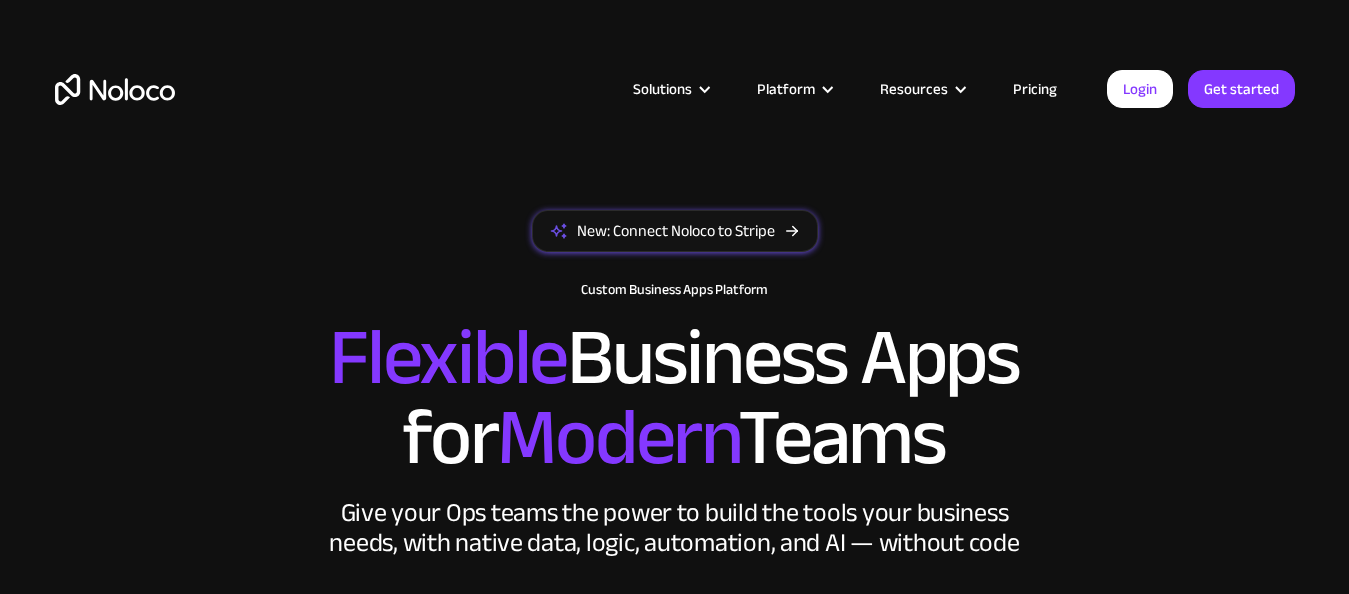 click on "Solutions Use Cases Business Types
Project Management Keep track of customers, users, or leads with  a fully customizable Noloco back office app.
Small & Medium Businesses Build the tools you need, from inventory management  to HR software, tailored to your growing business.
Flexible CRM A custom Noloco CRM that perfectly fits your workflow,  centralizes your data, and enables seamless collaboration. Enterprise Empower your teams to build powerful internal tools without code—fully customizable, secure, and enterprise-ready. Client Portal Empower your customers with self-service  and a fully-branded personalized experience.
Agencies Automate tasks, manage clients,  simplify client onboarding, and scale effortlessly.
Team Intranet Simplify communication, collaboration,  and information sharing within your team. Construction Management Streamline, automate, and optimize construction" at bounding box center [675, 109] 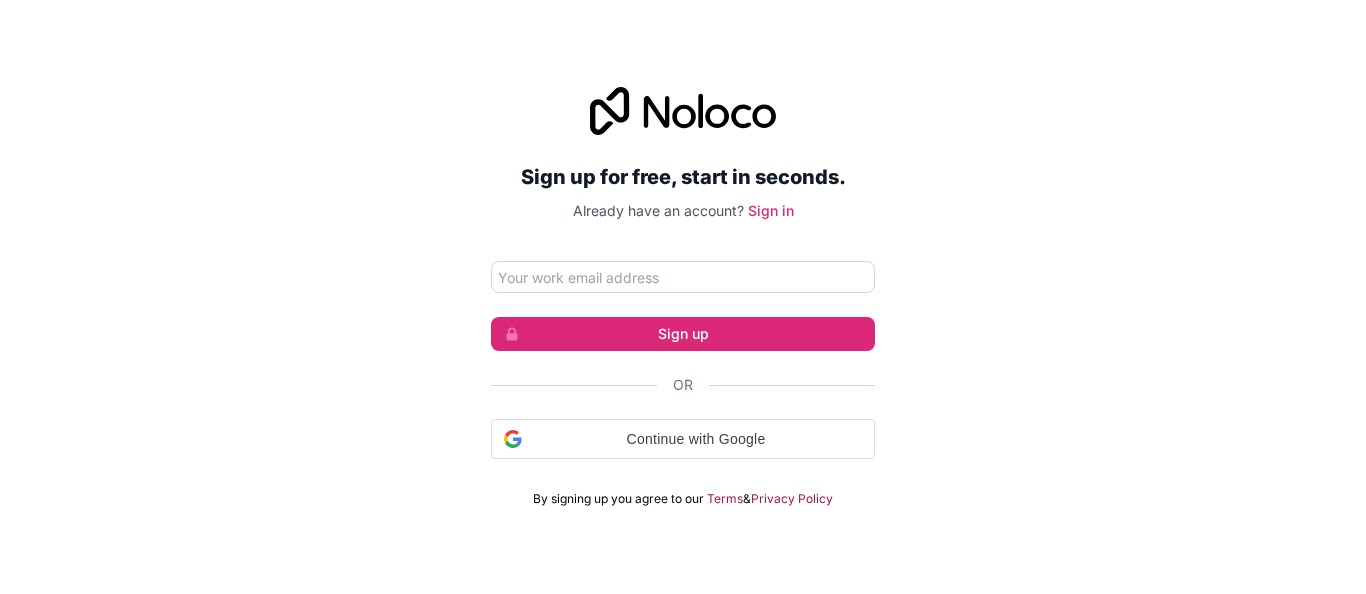 scroll, scrollTop: 0, scrollLeft: 0, axis: both 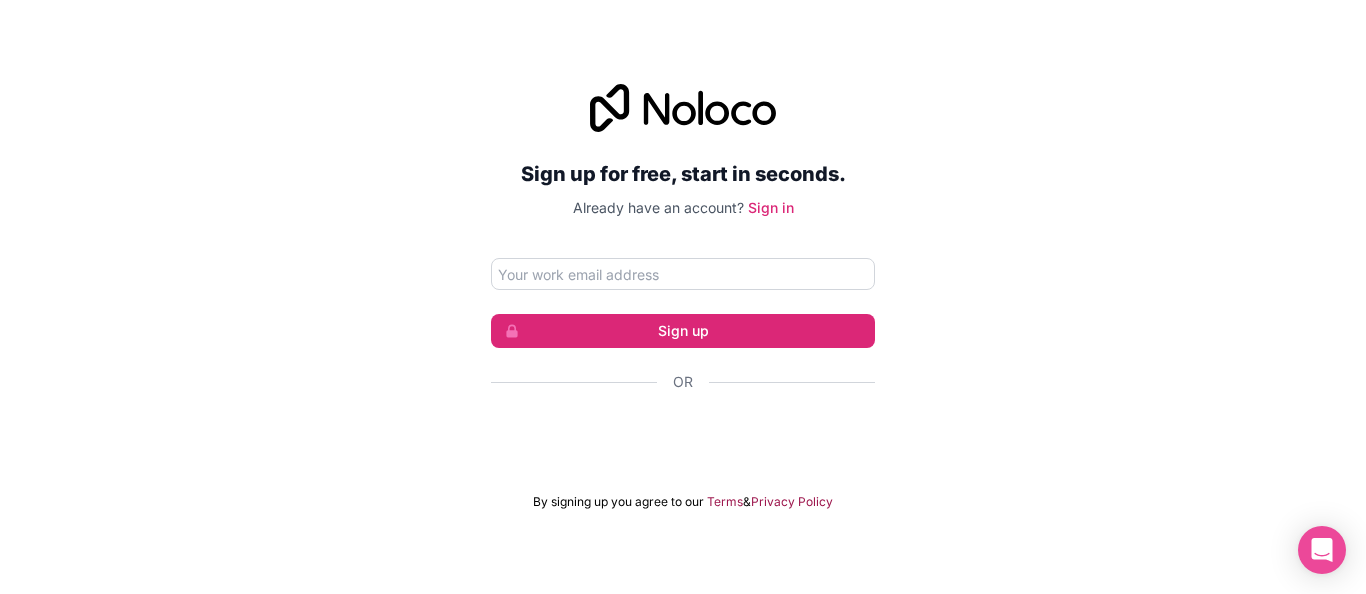 click on "Sign up for free, start in seconds. Already have an account? Sign in Sign up Or By signing up you agree to our    Terms  &  Privacy Policy" at bounding box center (683, 297) 